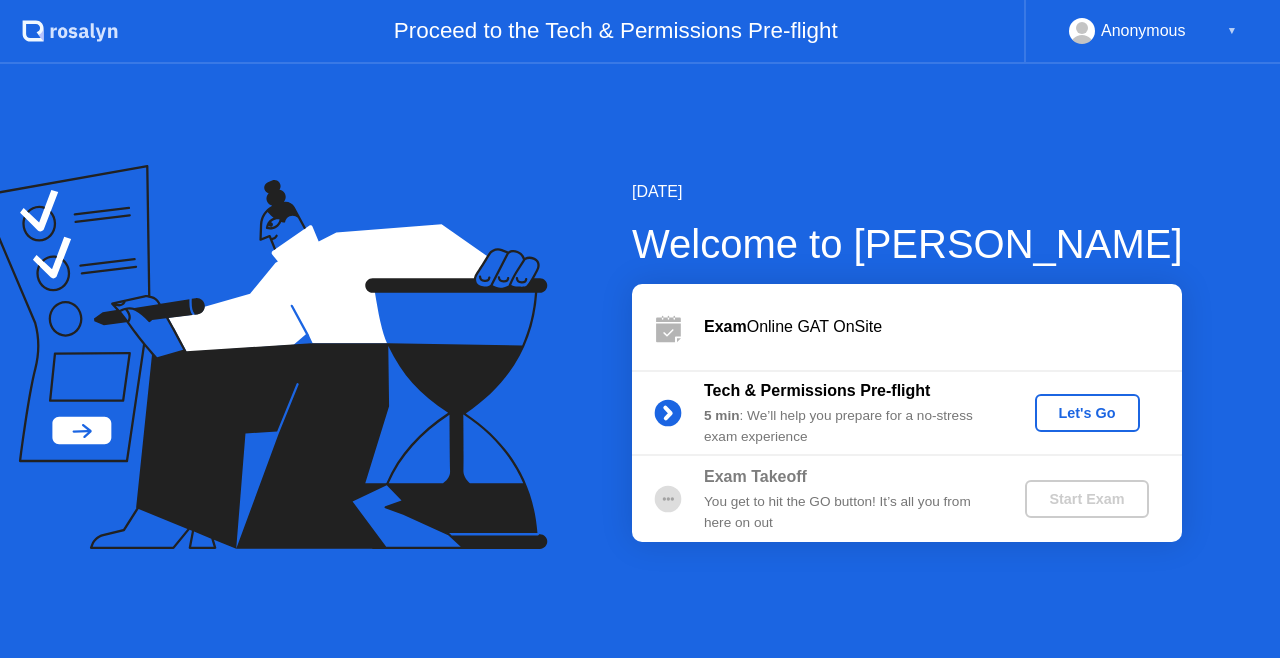 scroll, scrollTop: 0, scrollLeft: 0, axis: both 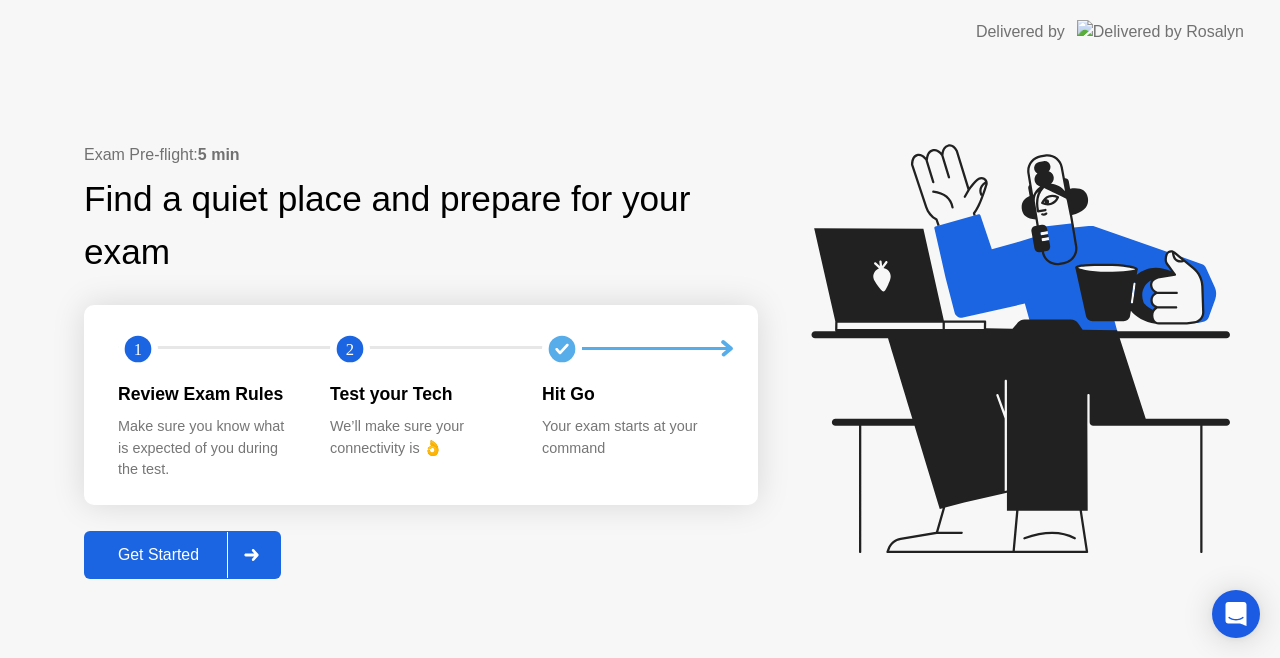 click on "Get Started" 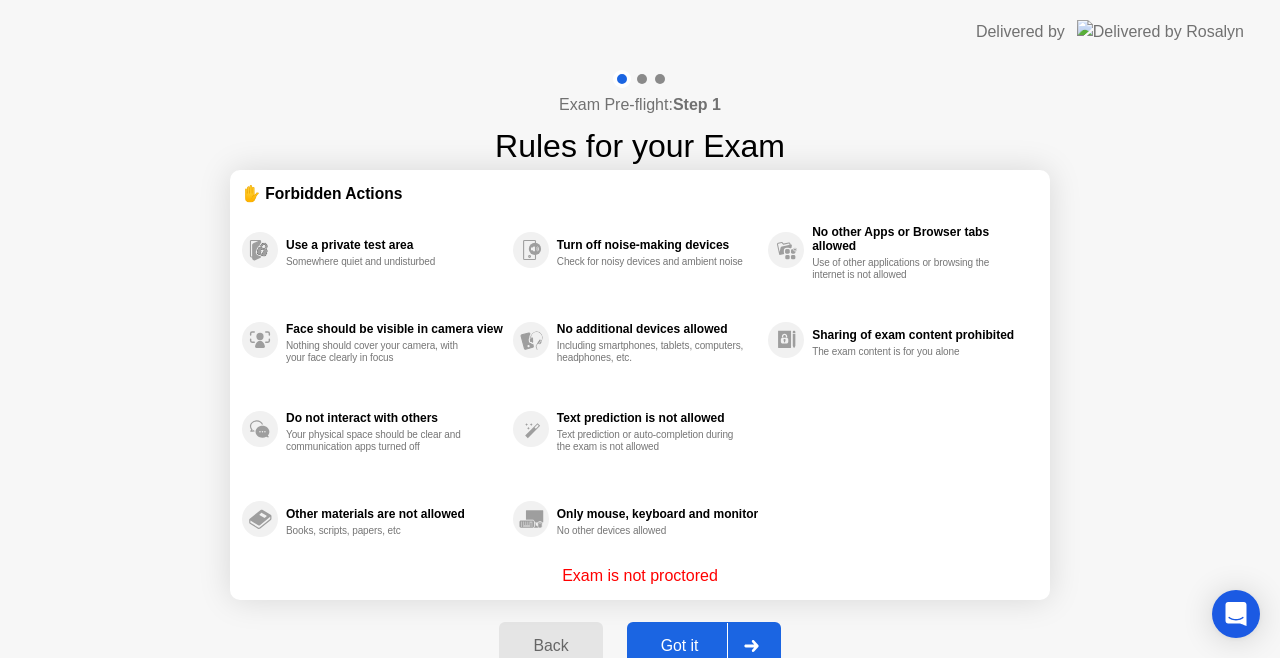 click on "Got it" 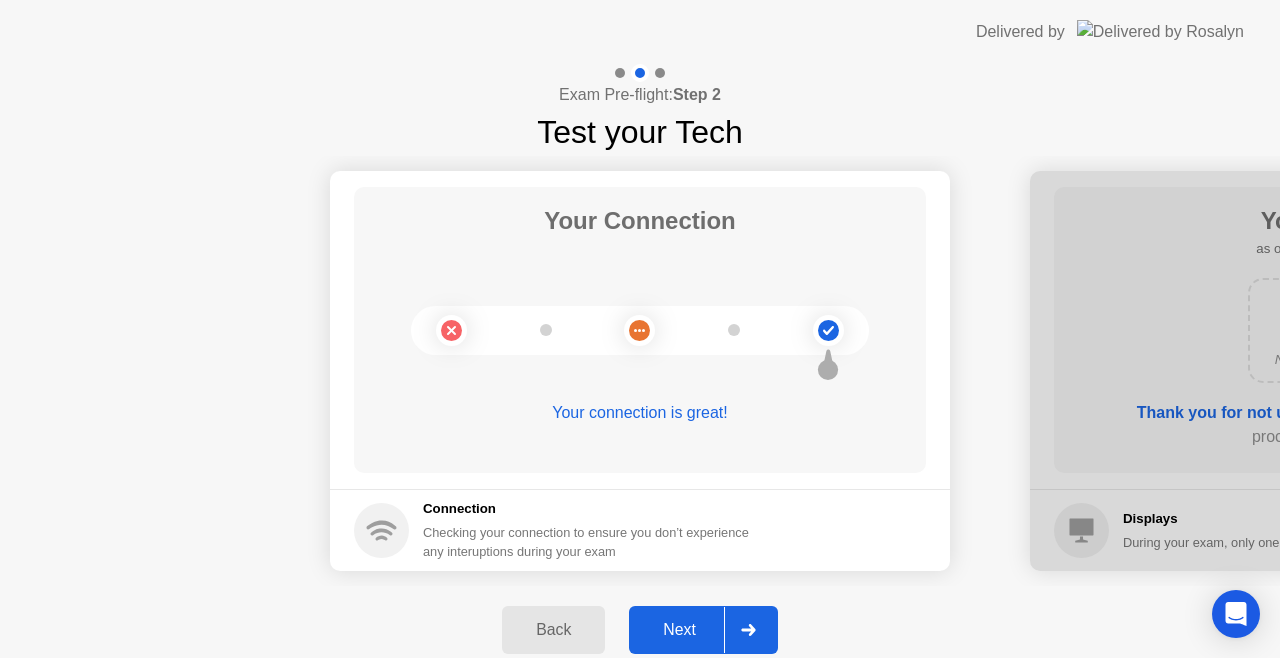 click on "Next" 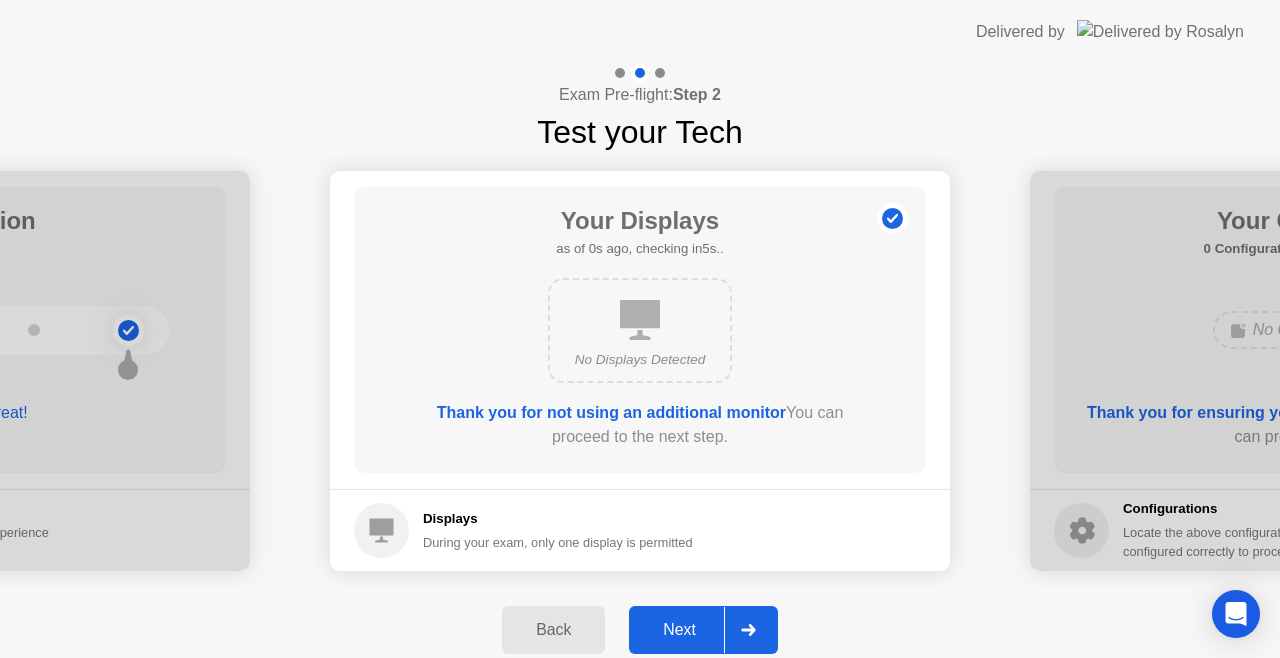 click on "Next" 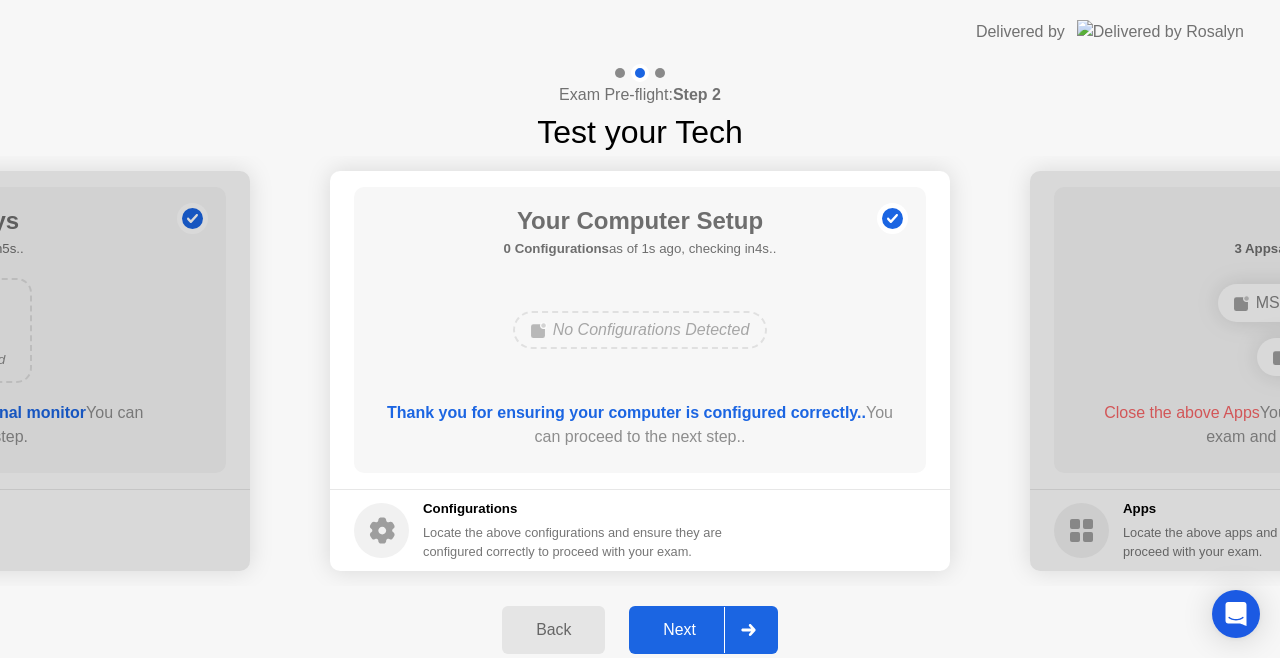click on "Next" 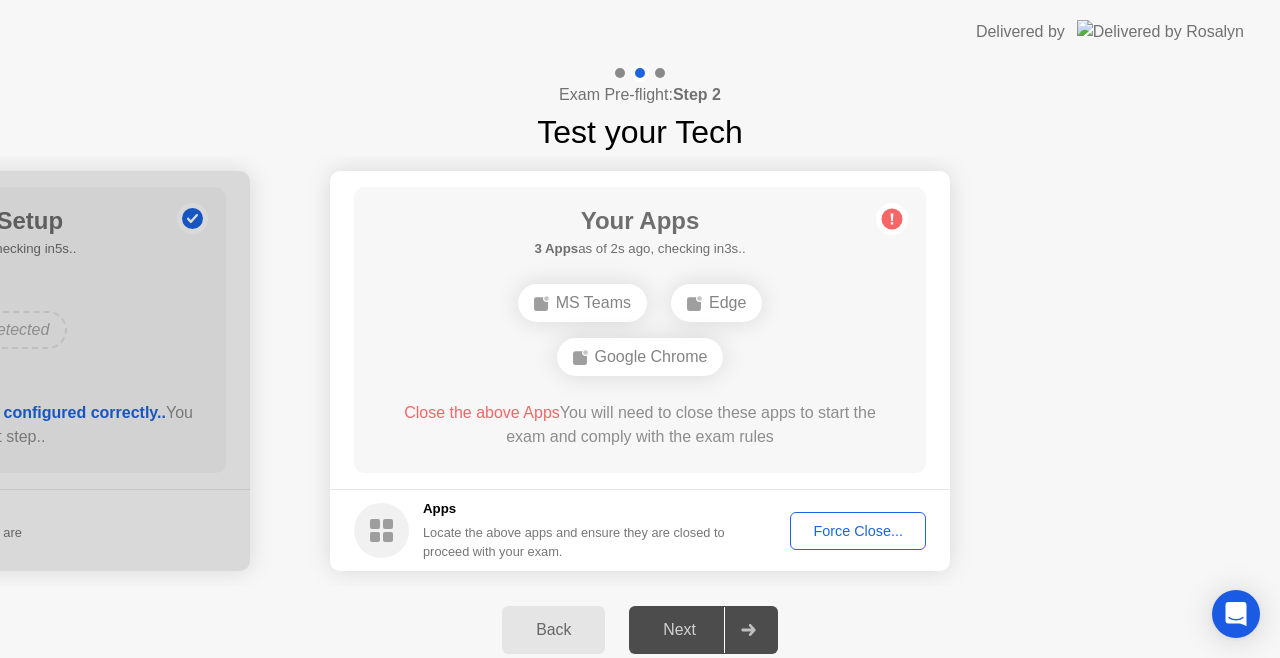 click on "Force Close..." 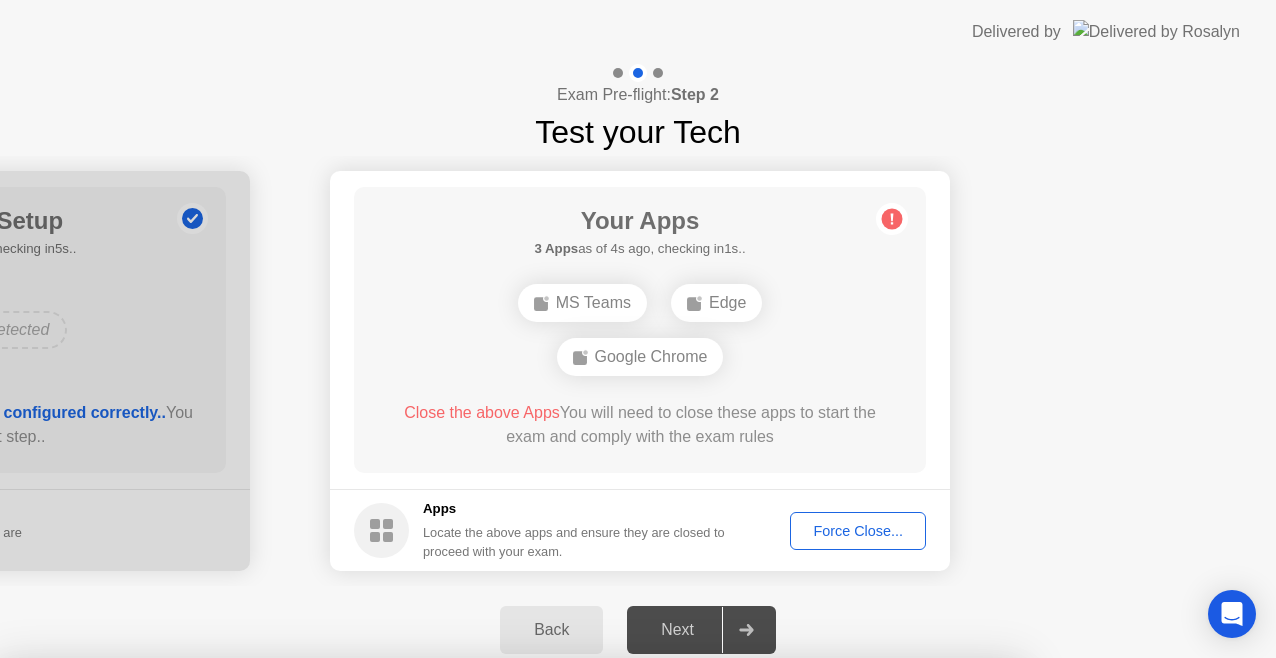 click on "Confirm" at bounding box center (577, 934) 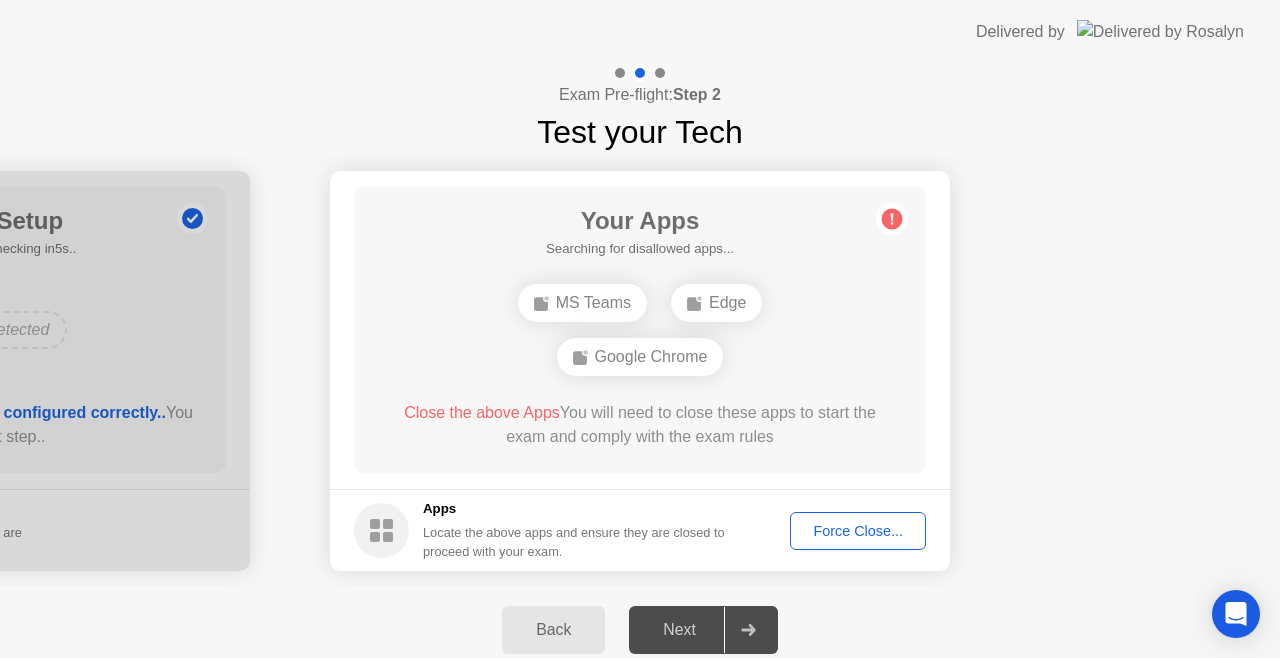 click on "Back Next" 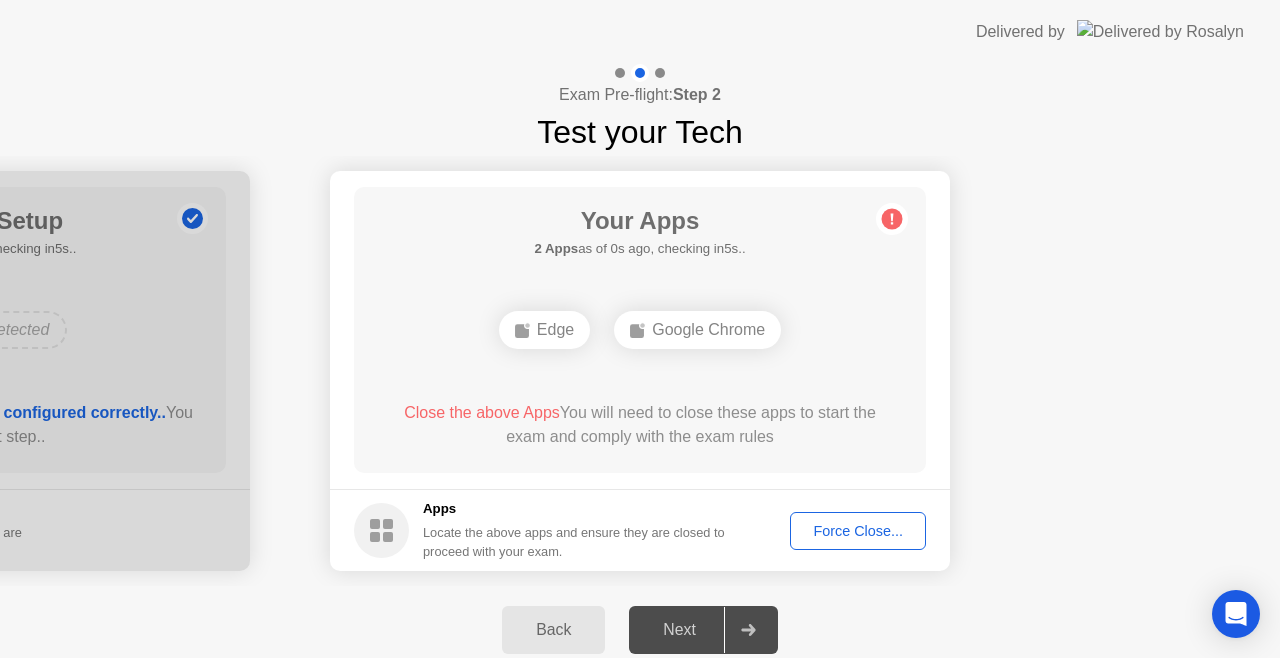 click on "Force Close..." 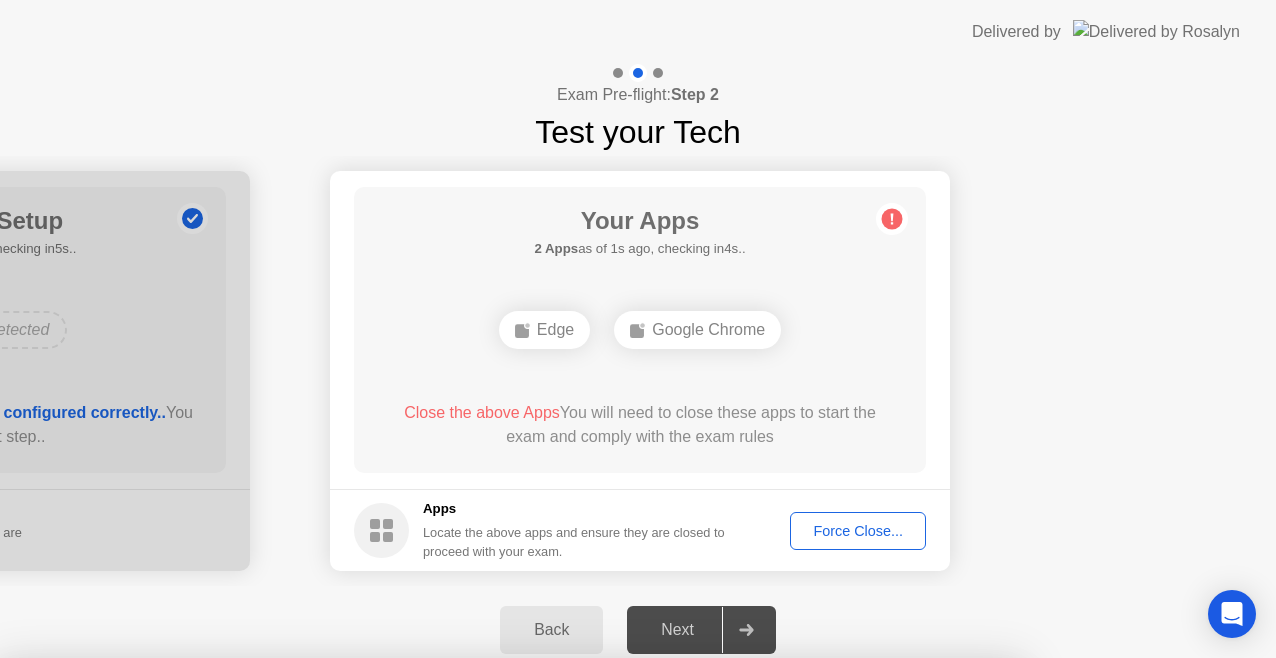 click on "Confirm" at bounding box center [577, 934] 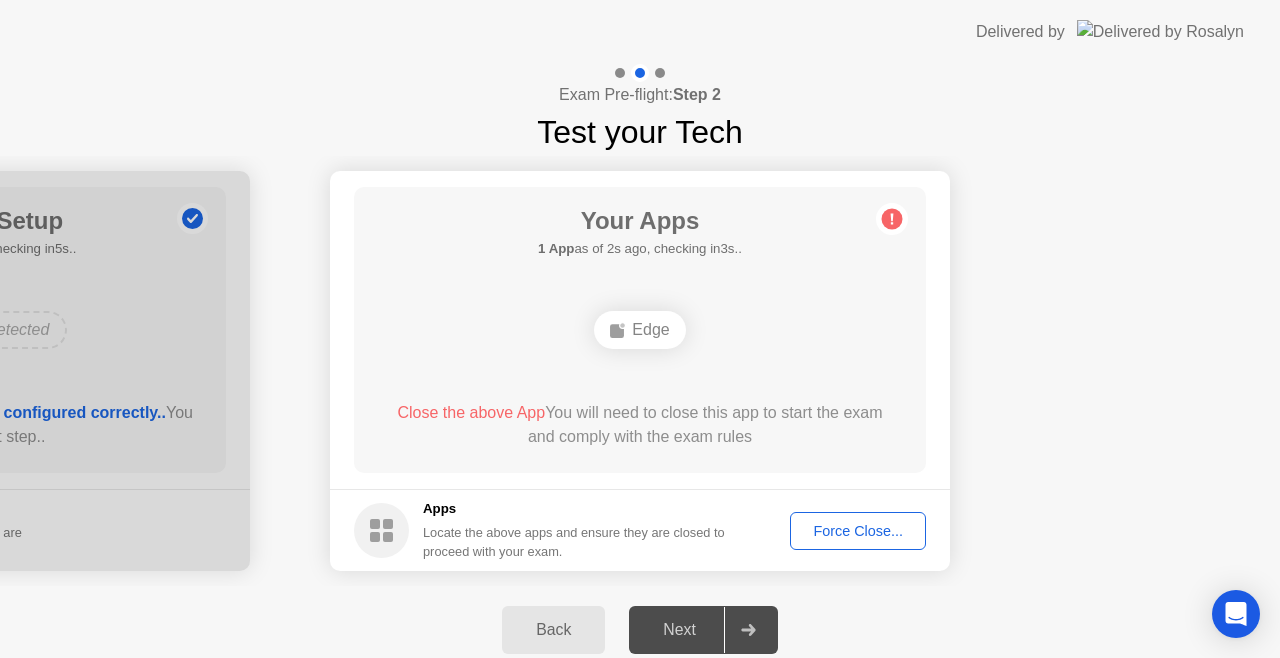 click on "Force Close..." 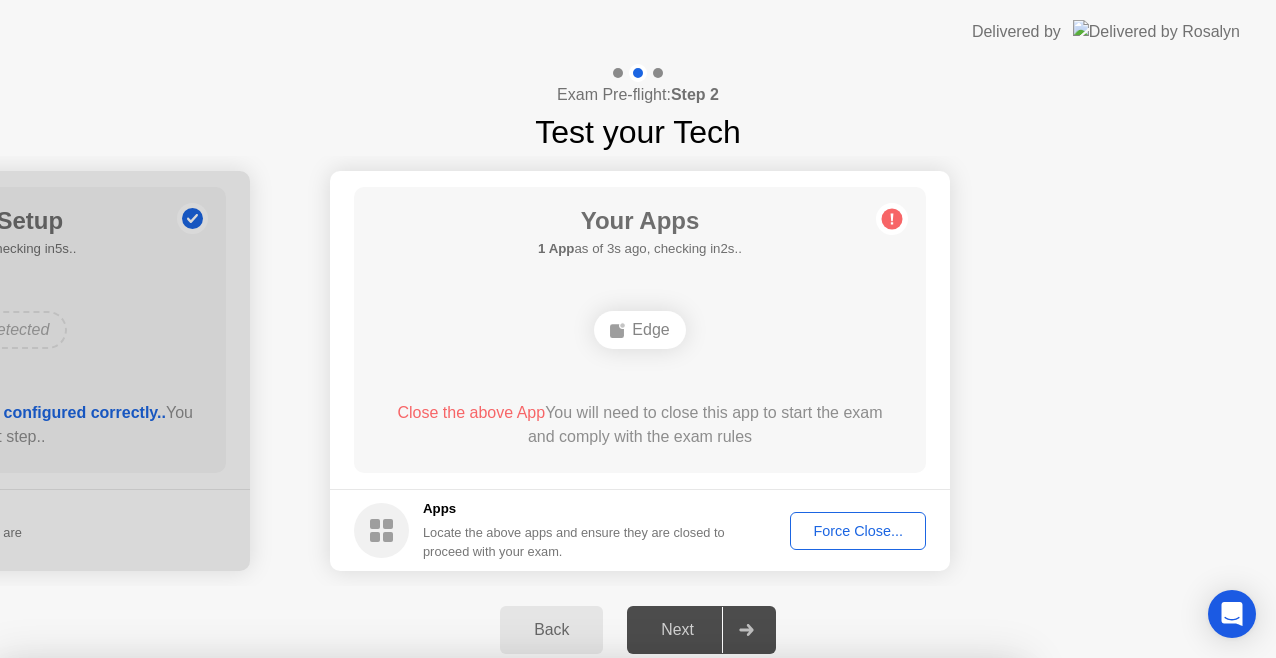 click on "Confirm" at bounding box center (577, 934) 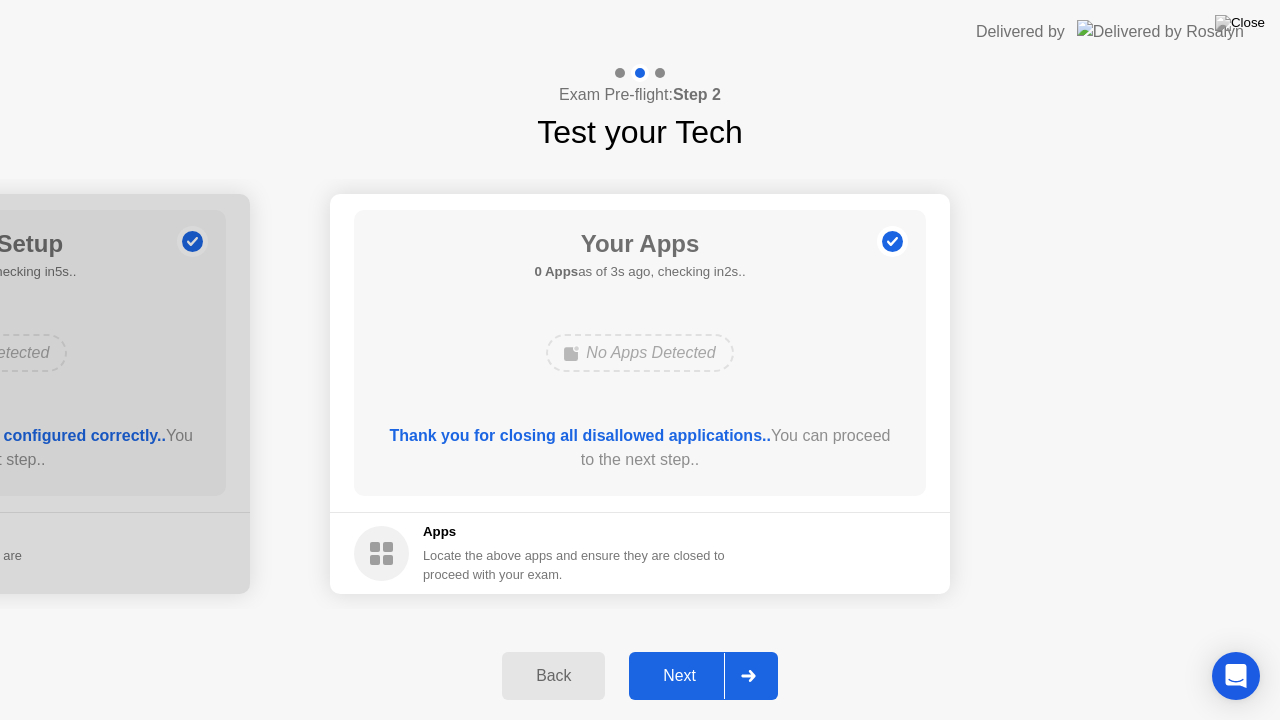 click on "Next" 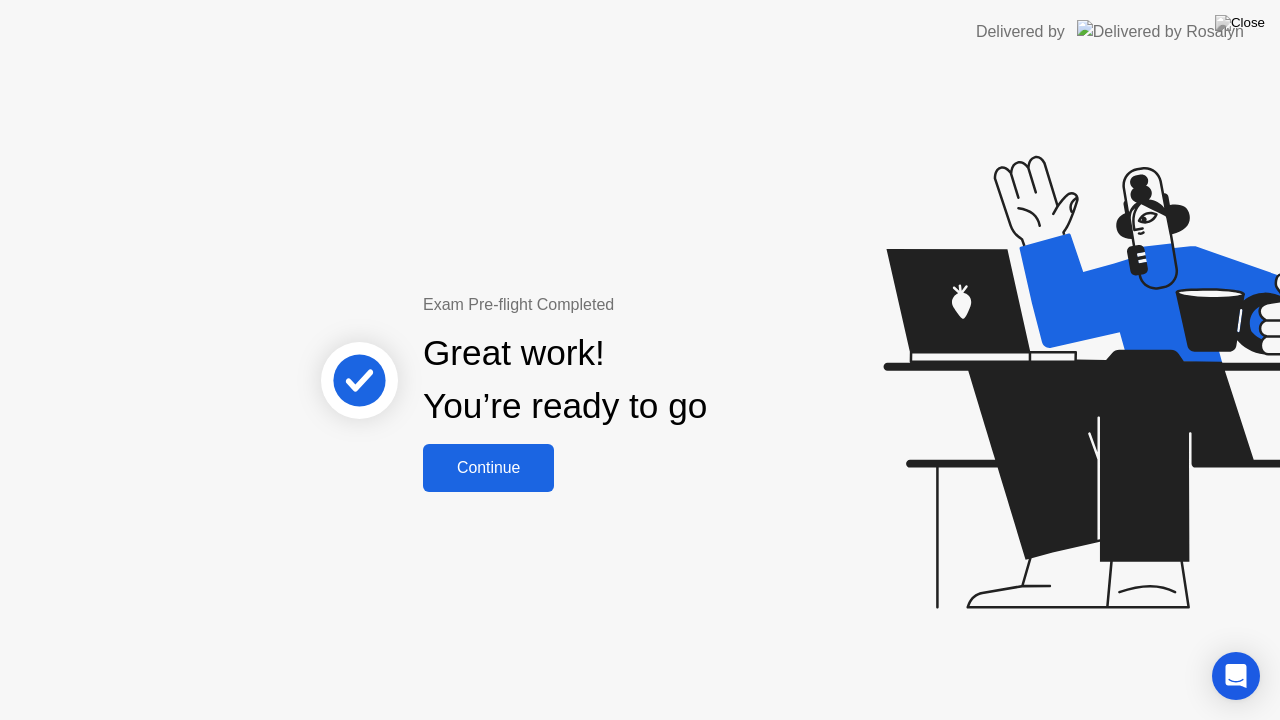 click on "Continue" 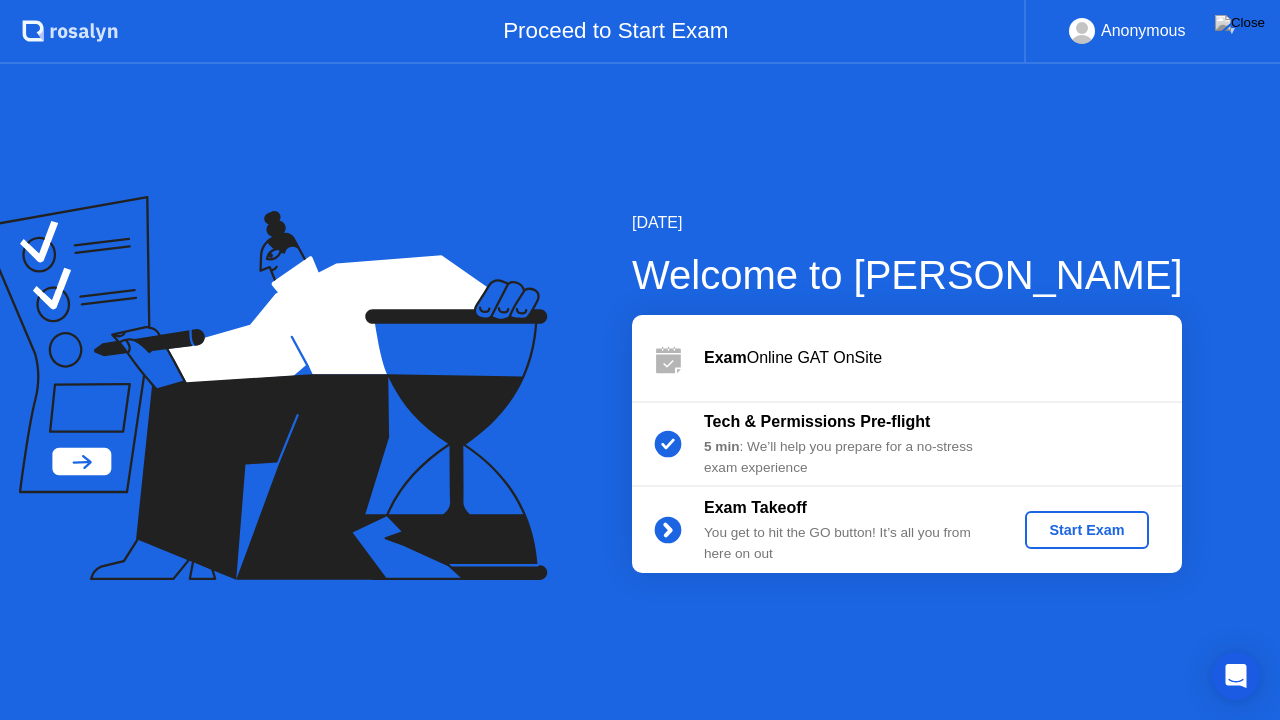click on "Start Exam" 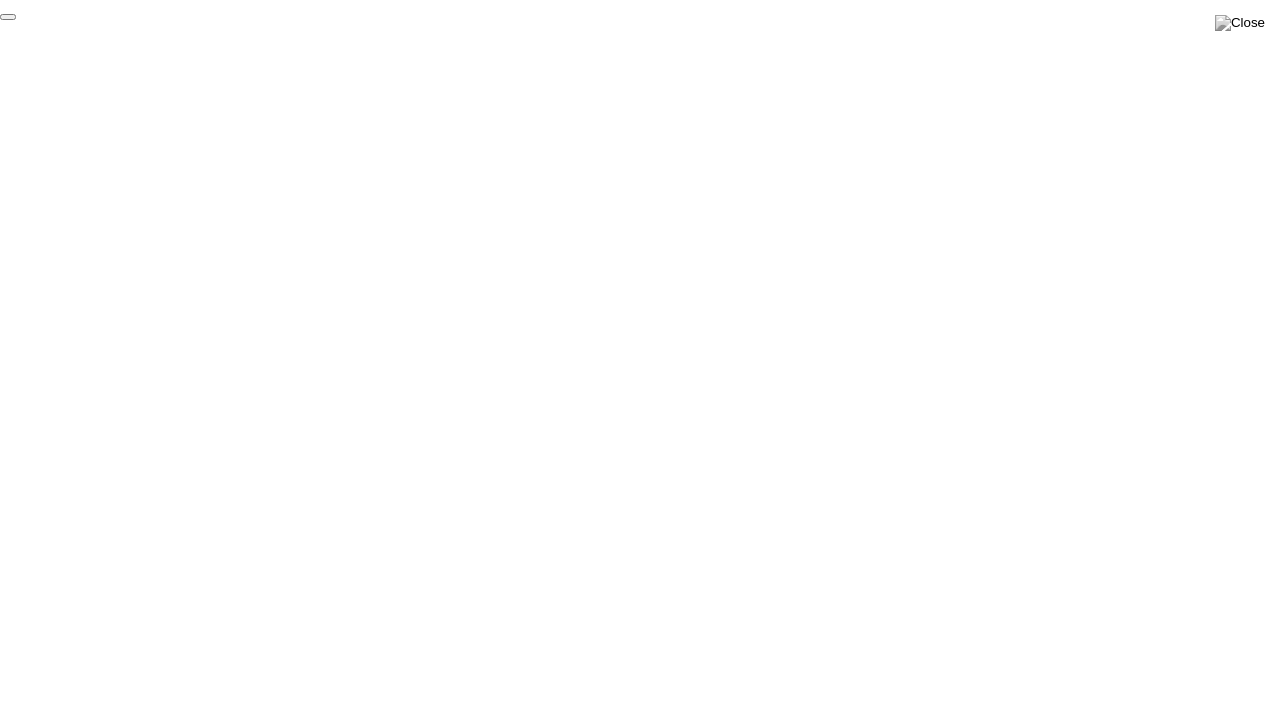 click on "End Proctoring Session" 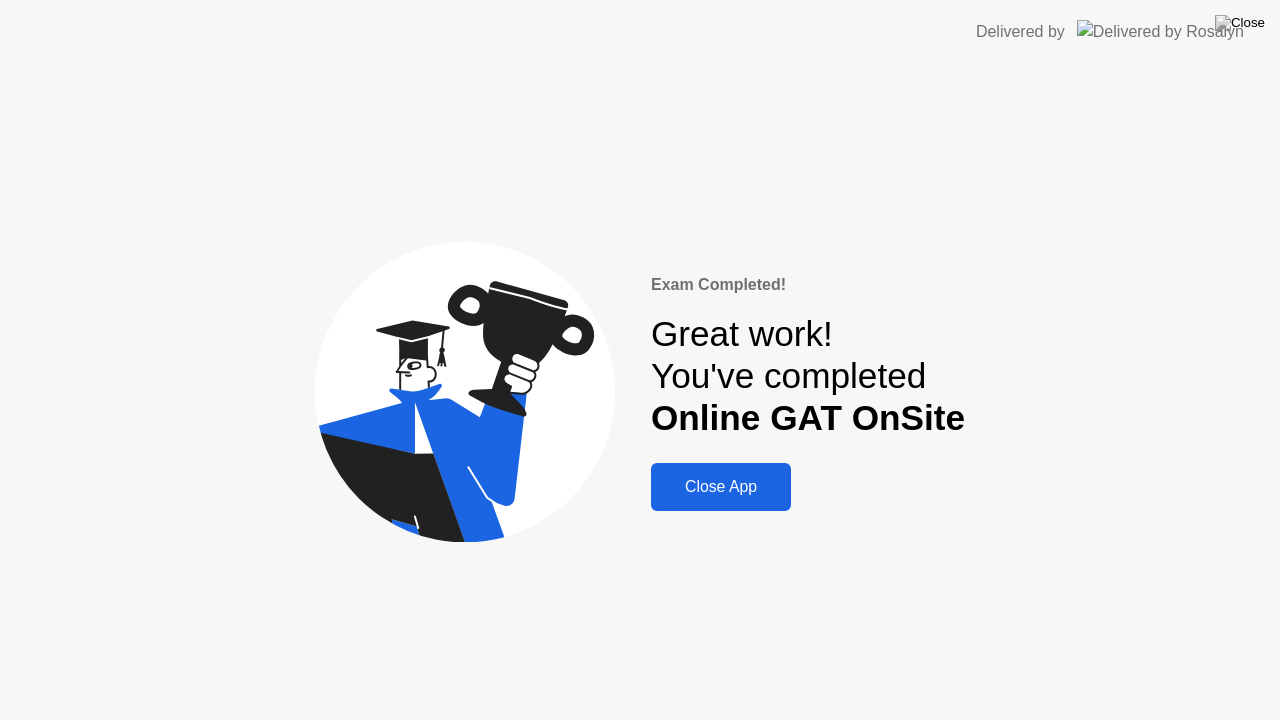 click on "Close App" 